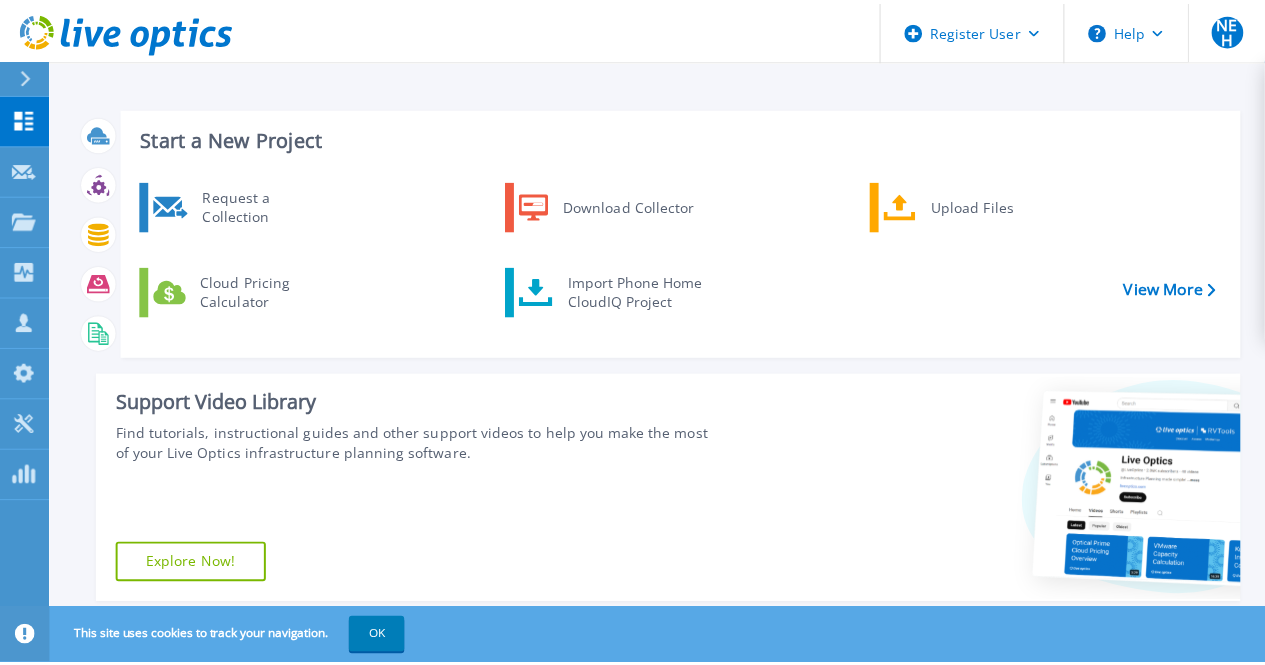 scroll, scrollTop: 0, scrollLeft: 0, axis: both 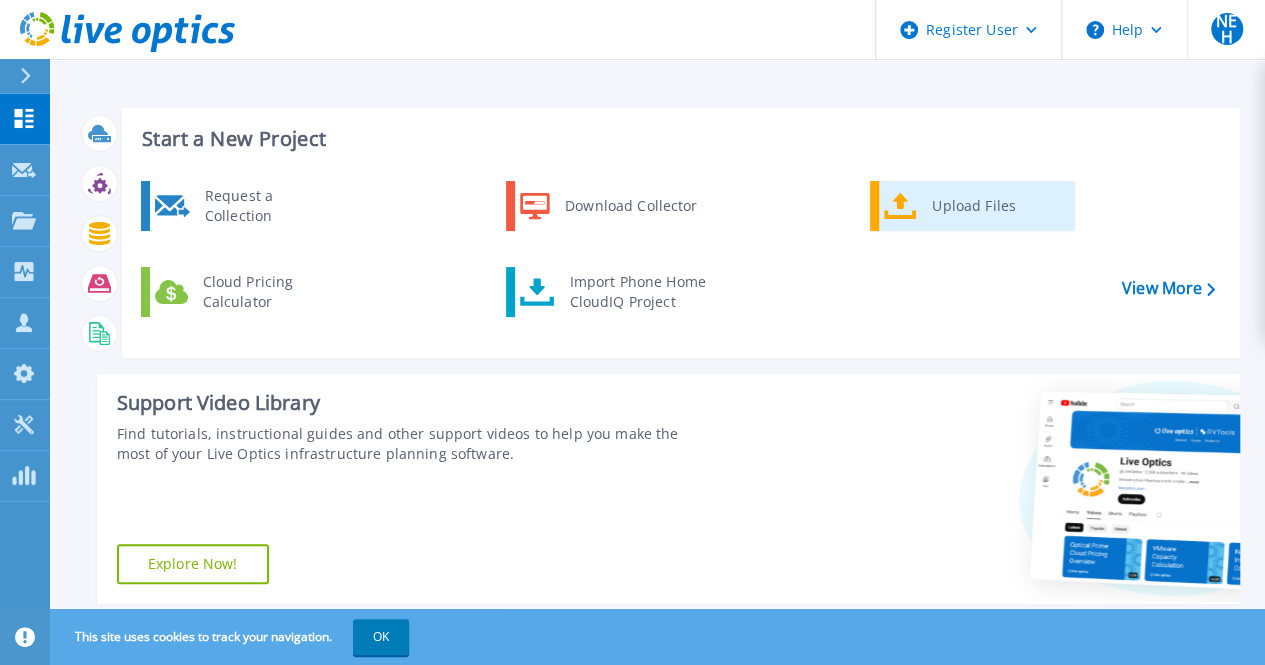 click on "Upload Files" at bounding box center [996, 206] 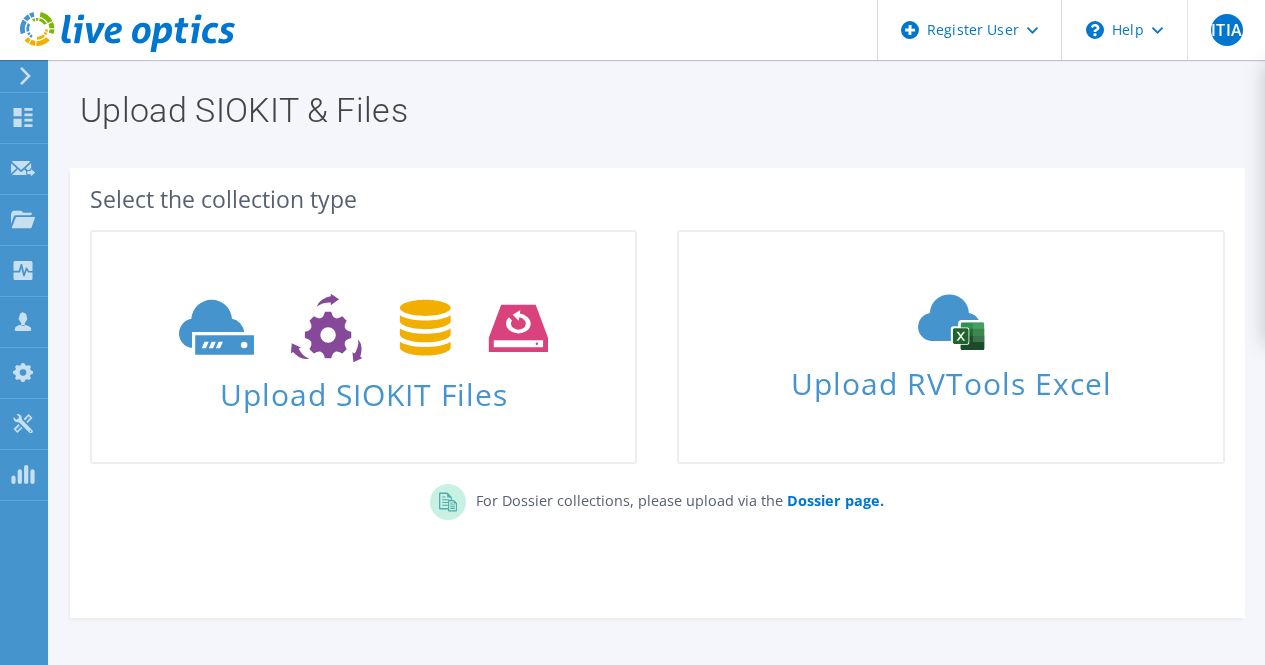 scroll, scrollTop: 0, scrollLeft: 0, axis: both 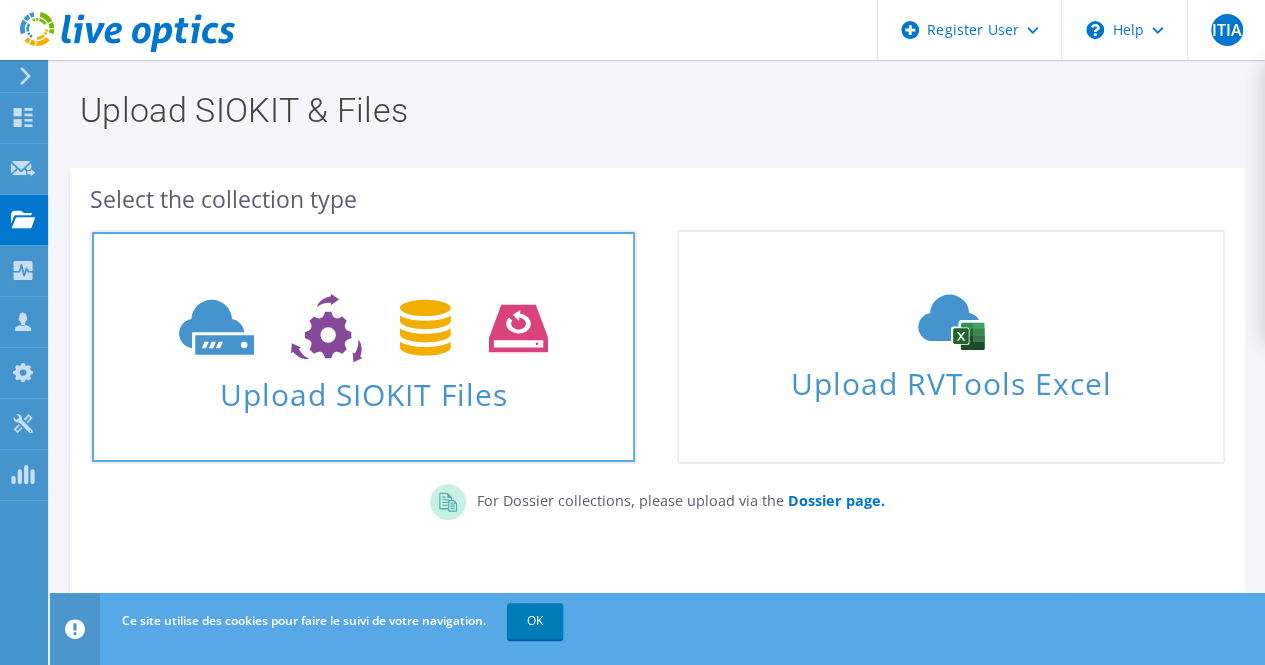 click on "Upload SIOKIT Files" at bounding box center (363, 388) 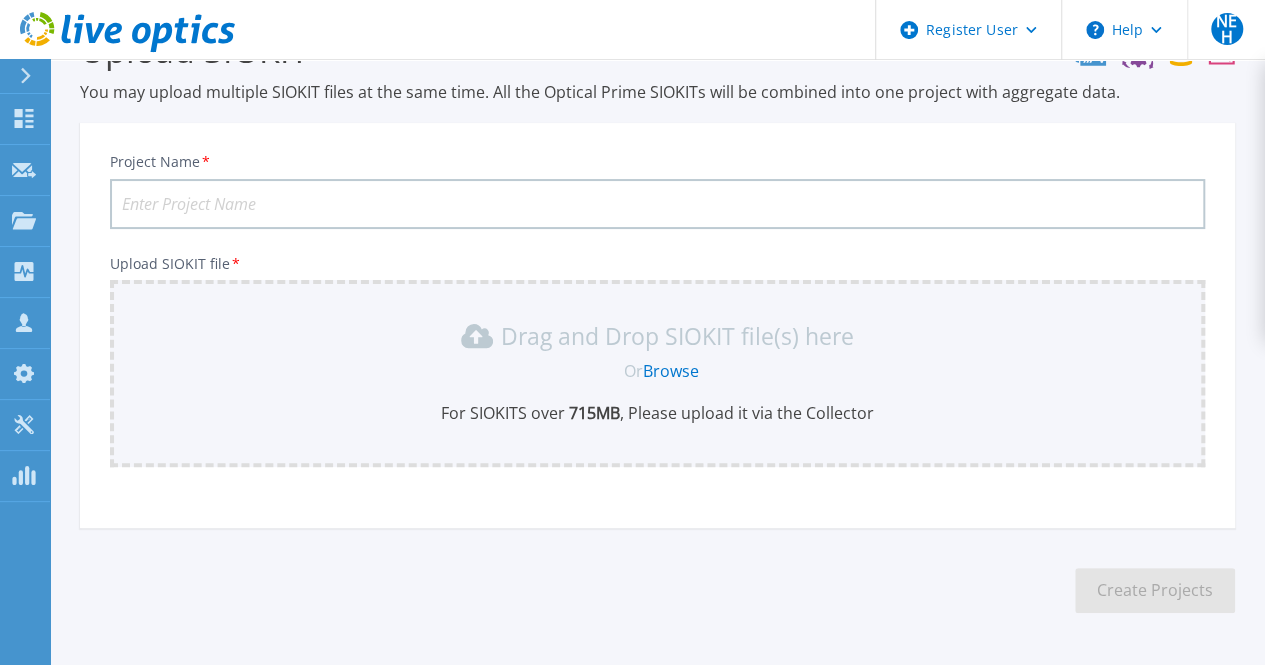 scroll, scrollTop: 31, scrollLeft: 0, axis: vertical 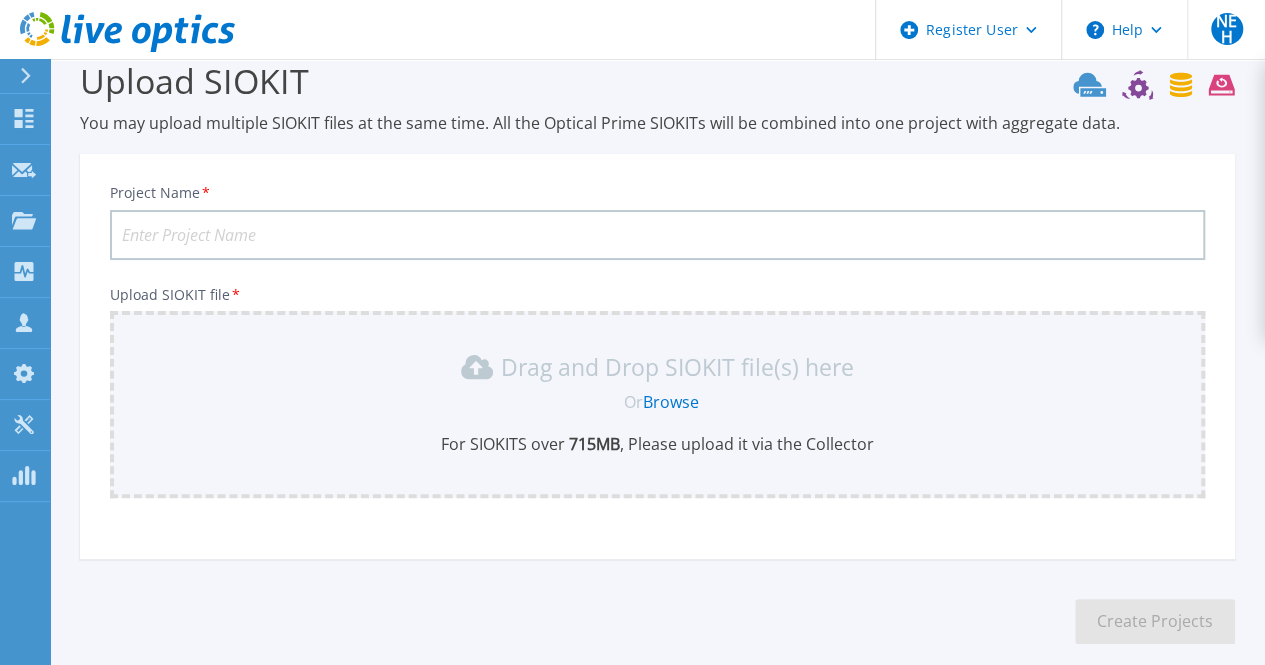 click on "Project Name *" at bounding box center [657, 235] 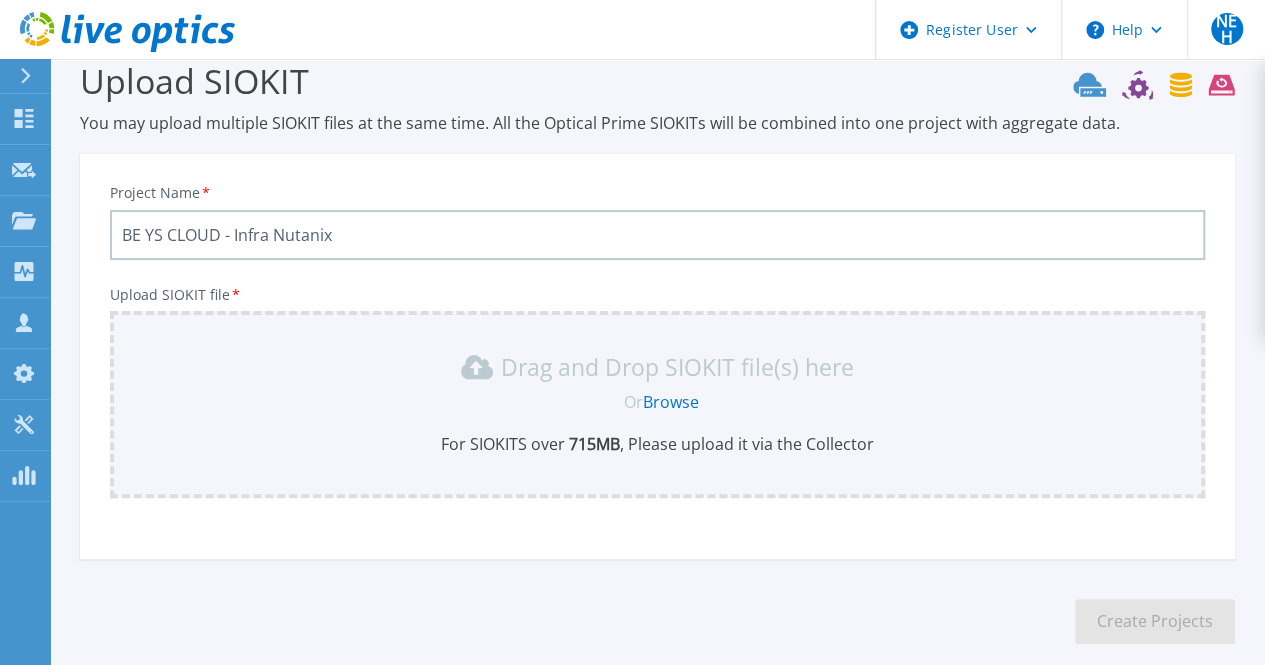 type on "BE YS CLOUD - Infra Nutanix" 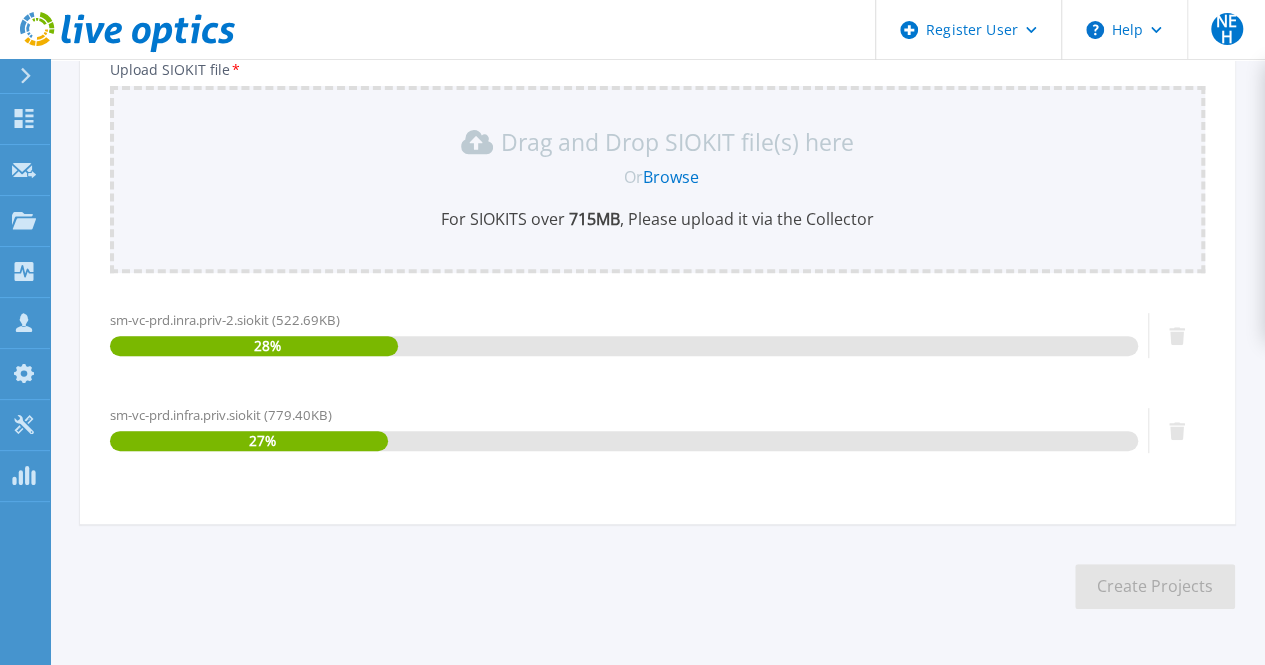 scroll, scrollTop: 321, scrollLeft: 0, axis: vertical 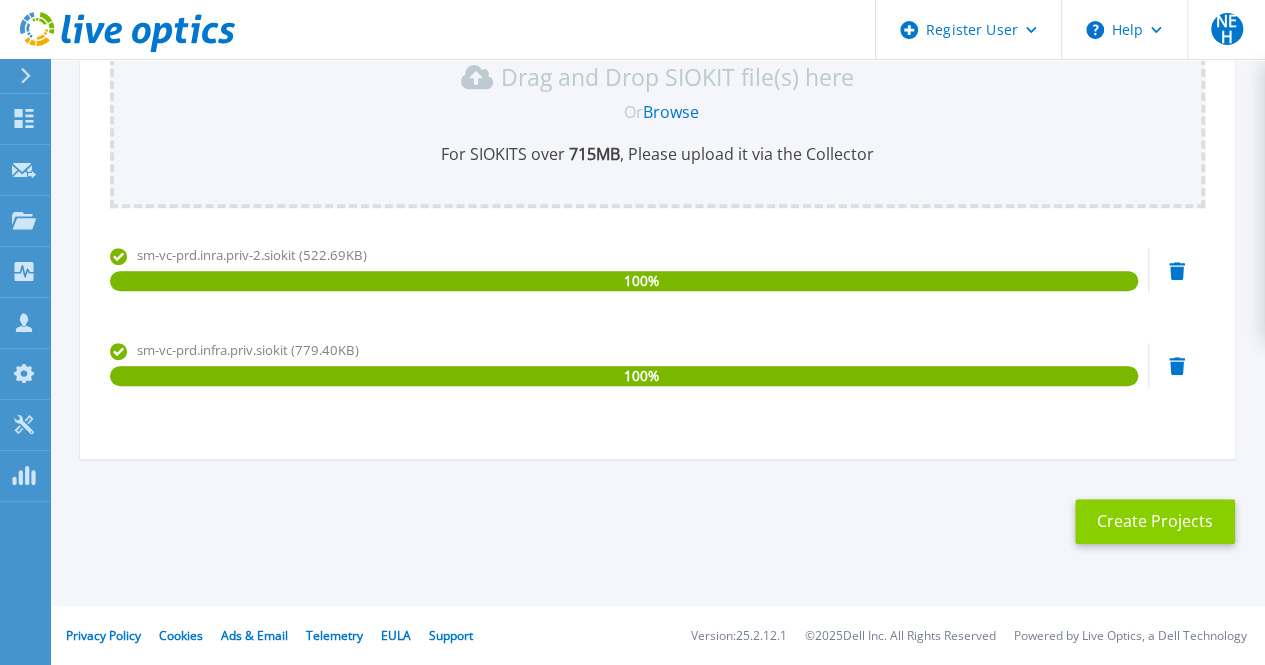 click on "Create Projects" at bounding box center [1155, 521] 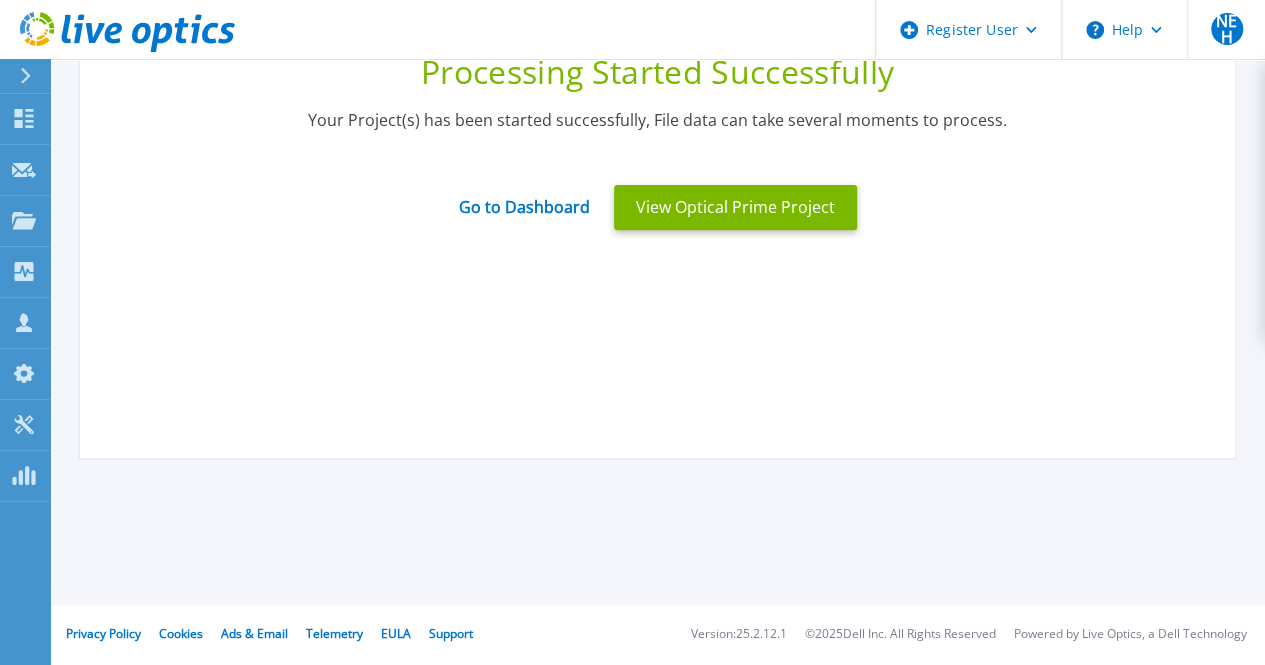 scroll, scrollTop: 284, scrollLeft: 0, axis: vertical 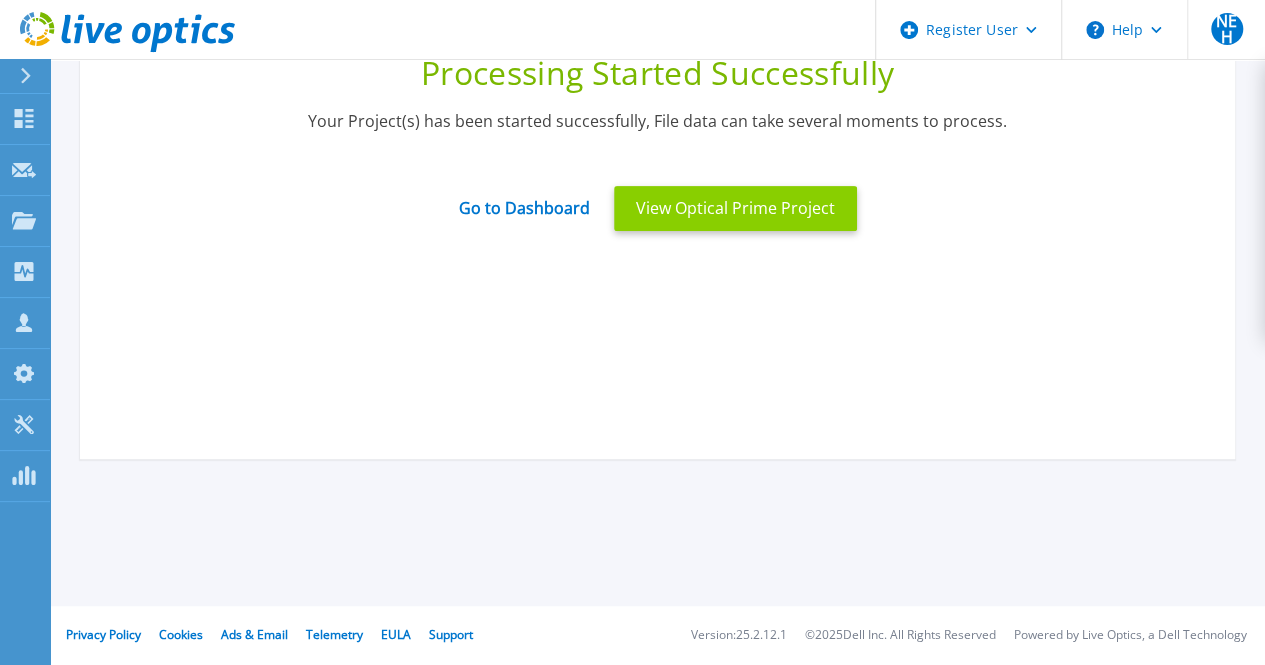 click on "View Optical Prime Project" at bounding box center [735, 208] 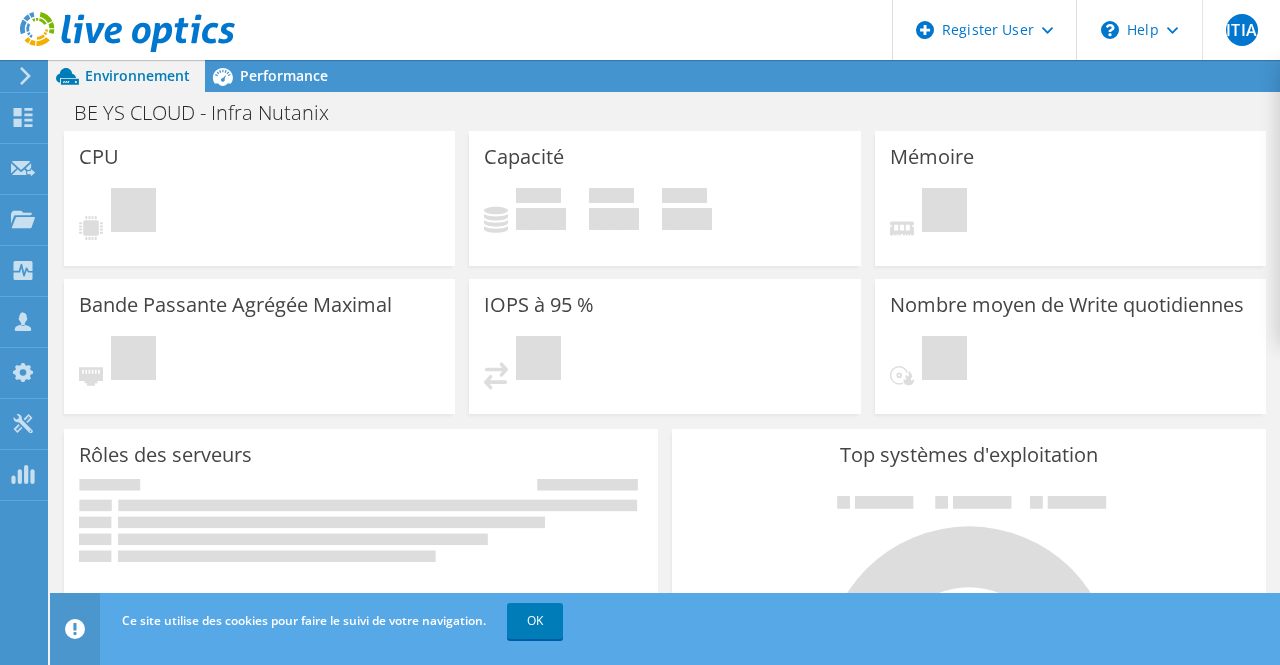 scroll, scrollTop: 0, scrollLeft: 0, axis: both 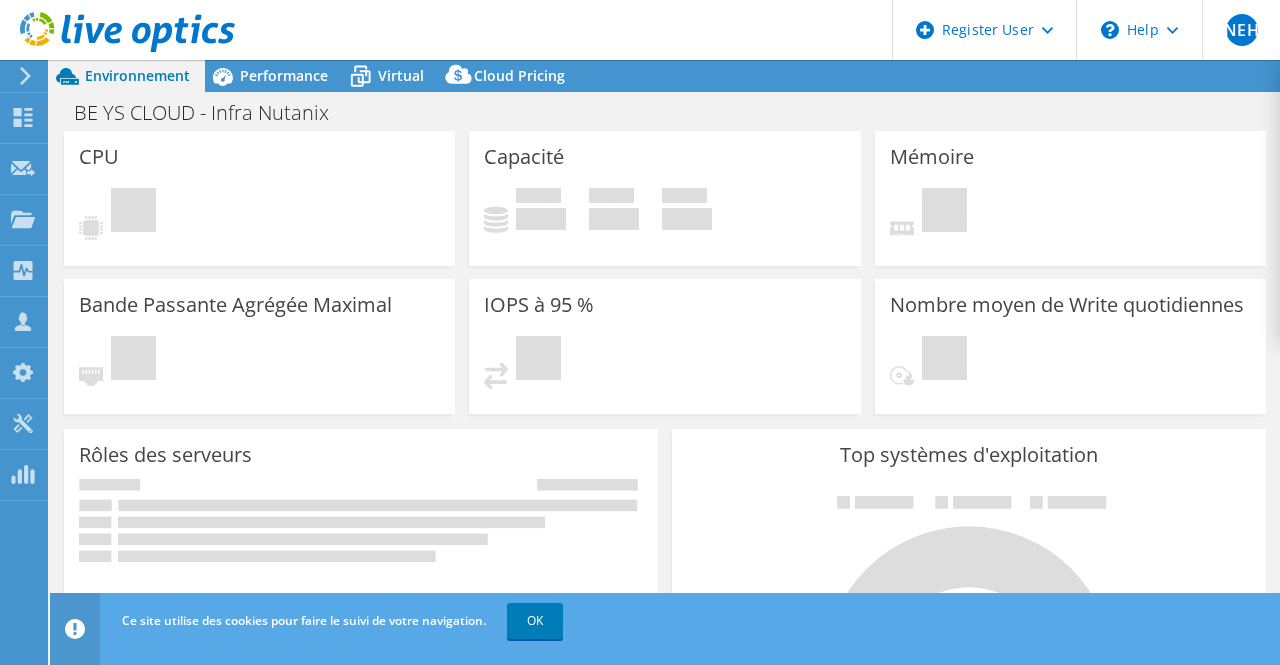 select on "USD" 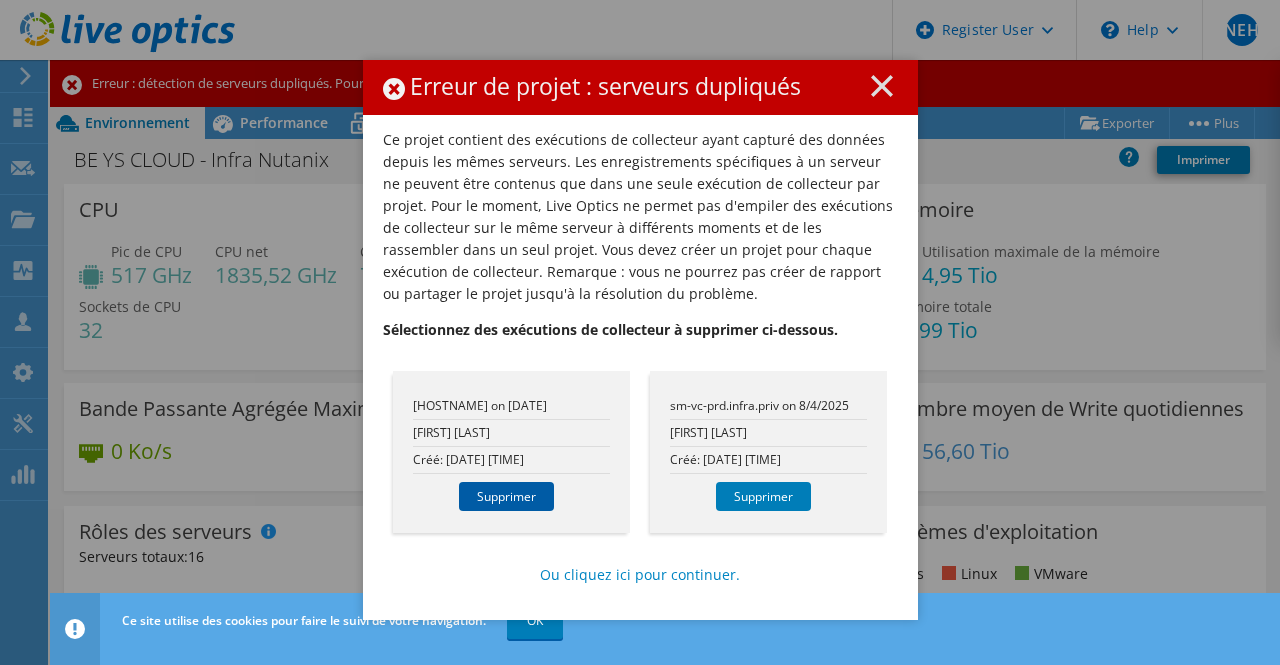 click on "Supprimer" at bounding box center [506, 496] 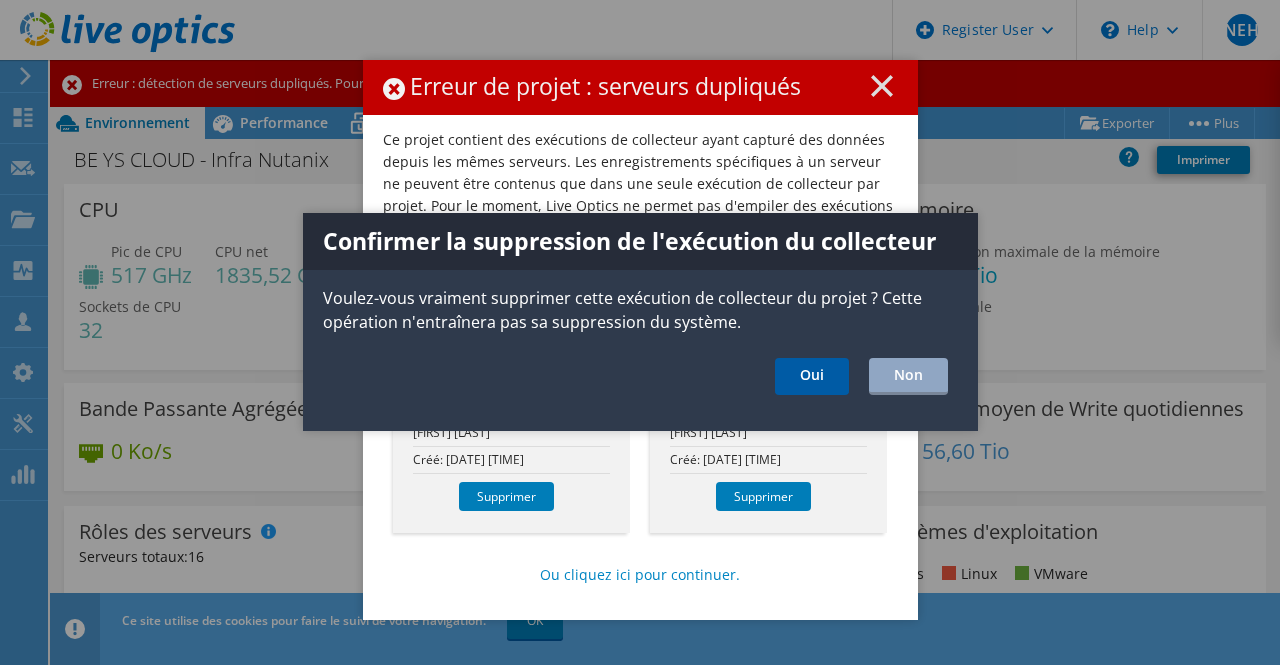 click on "Oui" at bounding box center (812, 376) 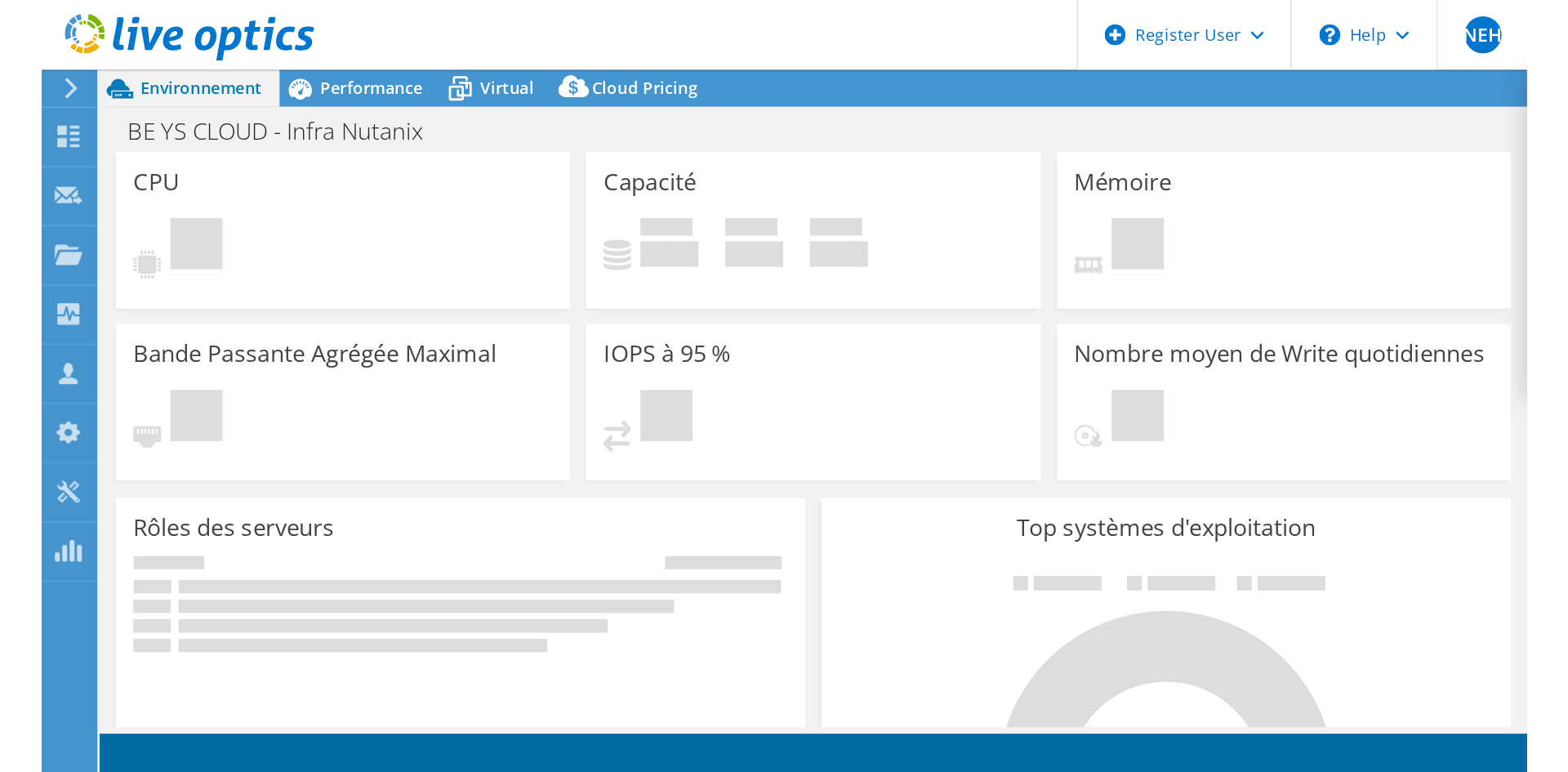 scroll, scrollTop: 0, scrollLeft: 0, axis: both 